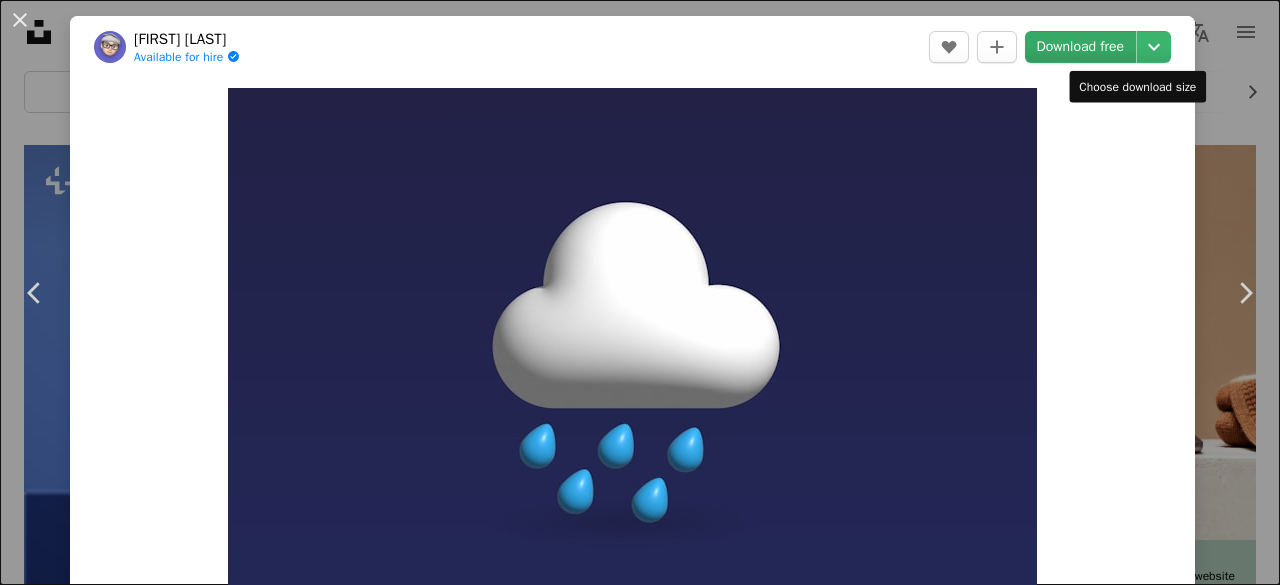 scroll, scrollTop: 406, scrollLeft: 0, axis: vertical 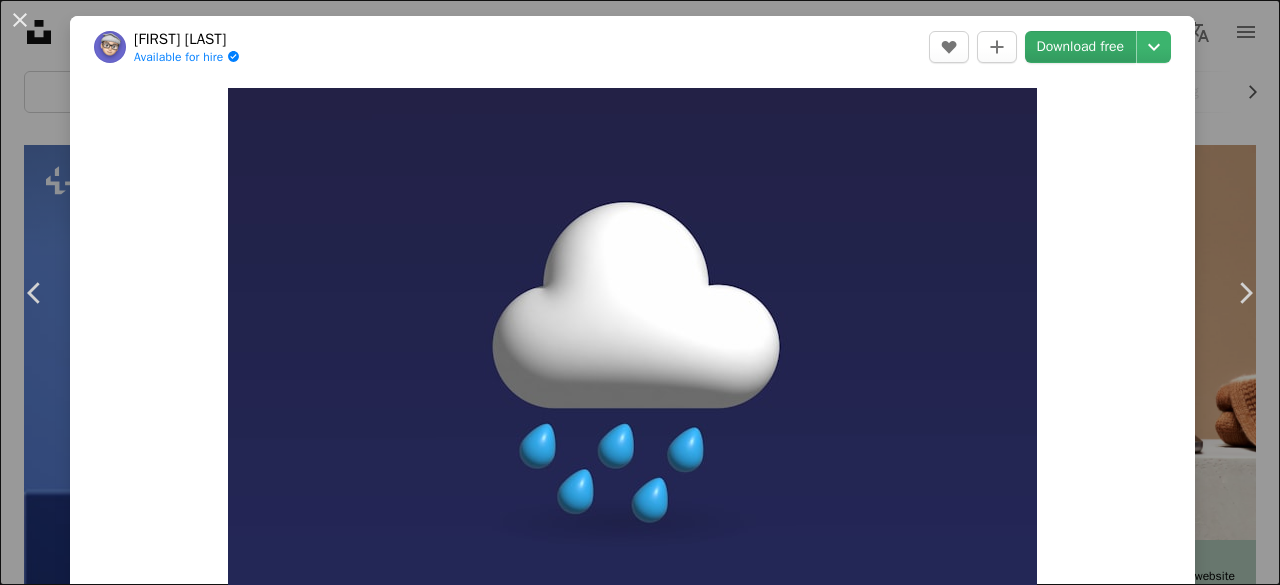 click on "Download free" at bounding box center (1081, 47) 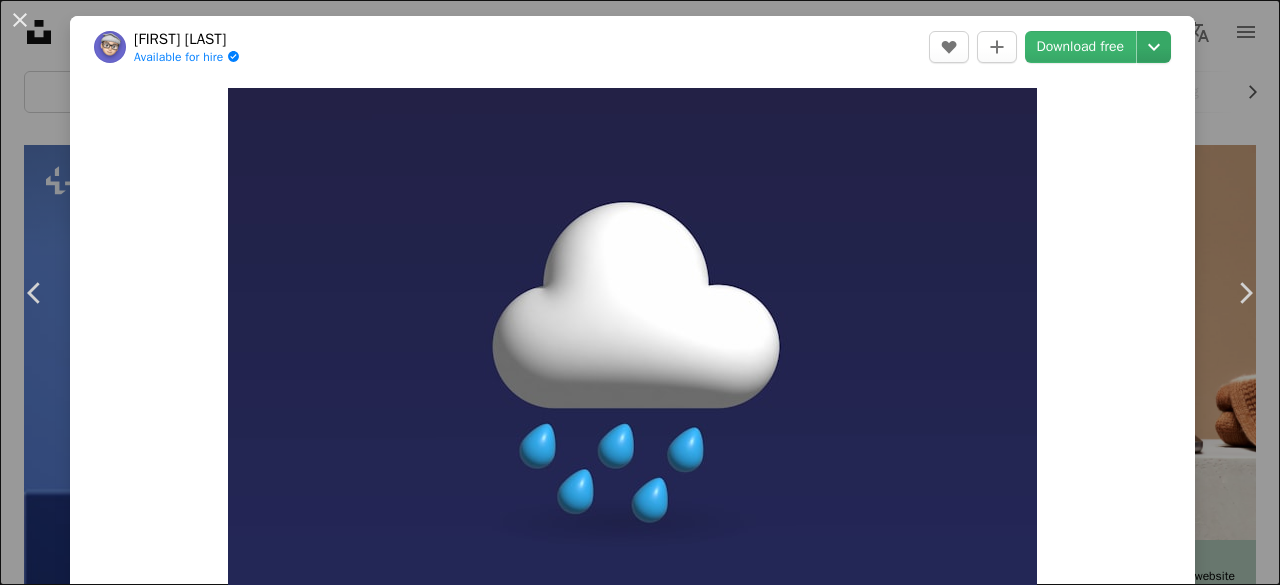 click on "Chevron down" 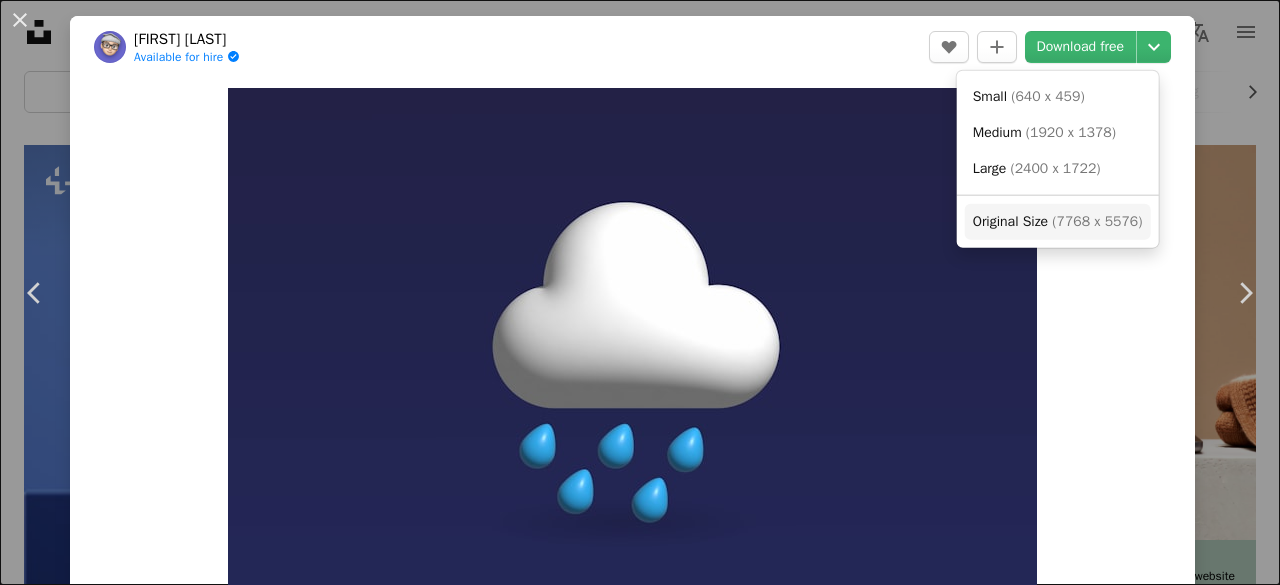 click on "( 7768 x 5576 )" at bounding box center (1097, 221) 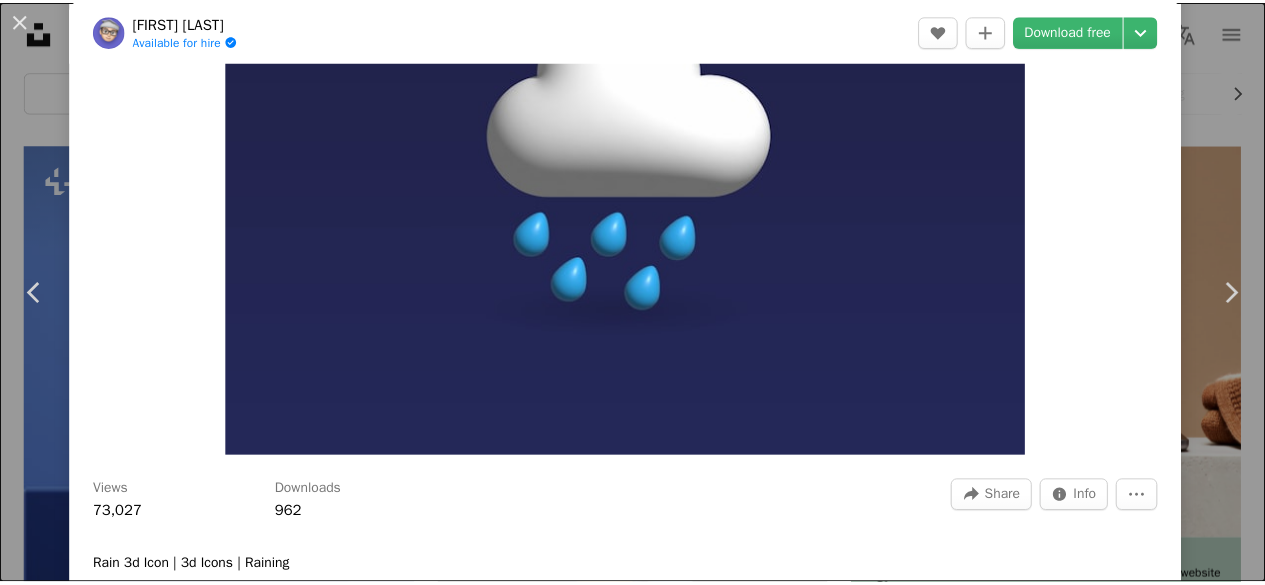 scroll, scrollTop: 0, scrollLeft: 0, axis: both 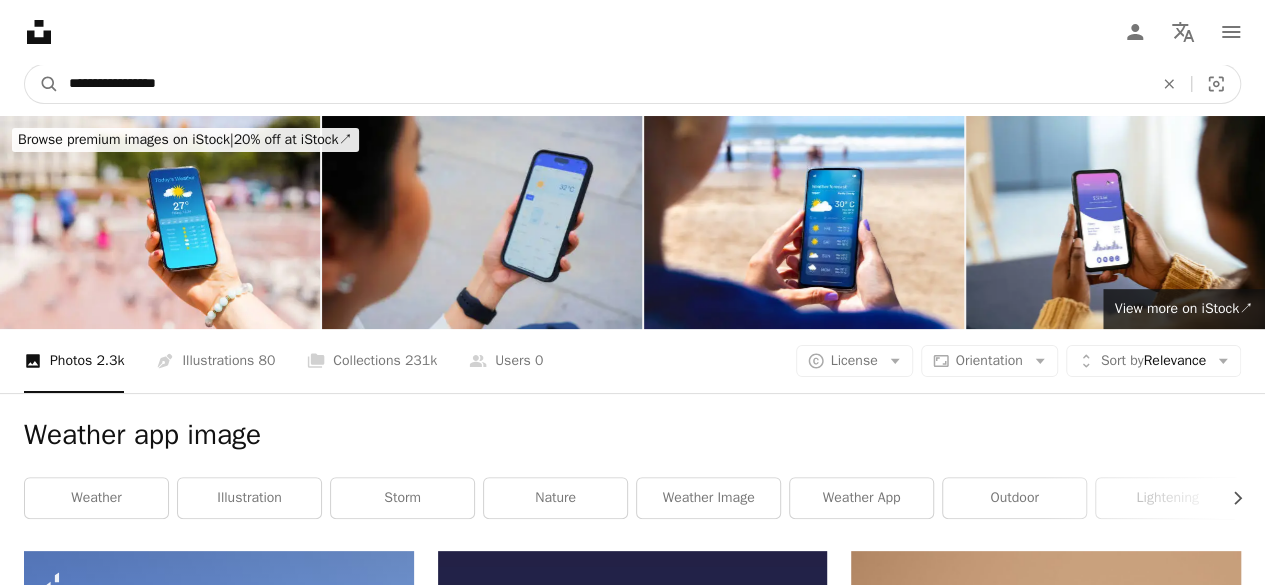 click on "**********" at bounding box center [603, 84] 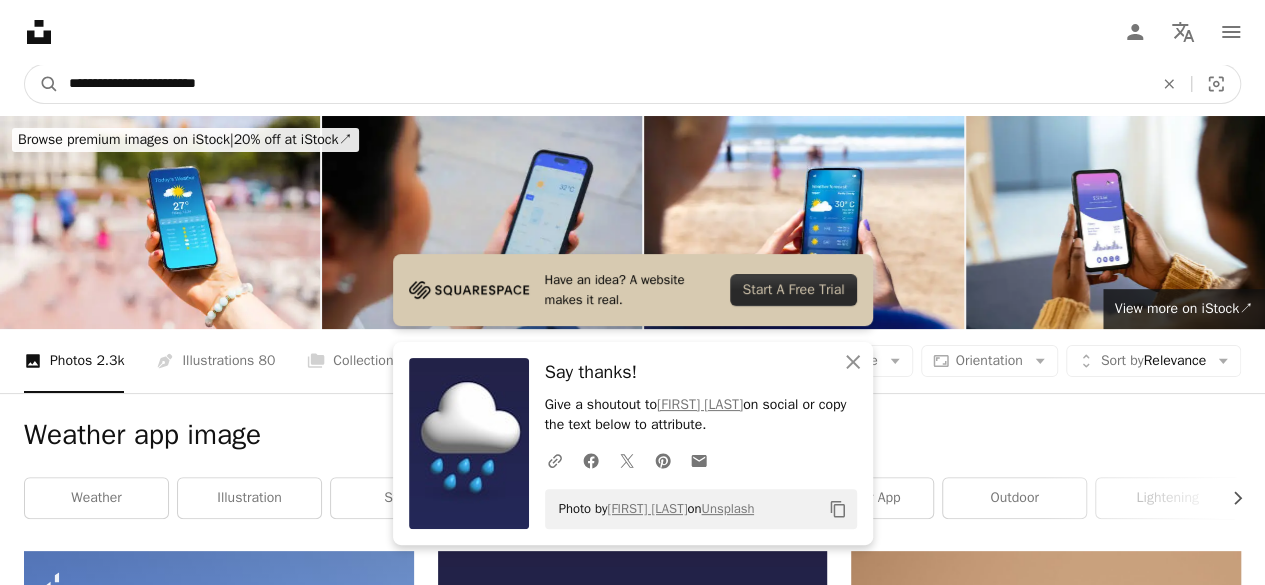 type on "**********" 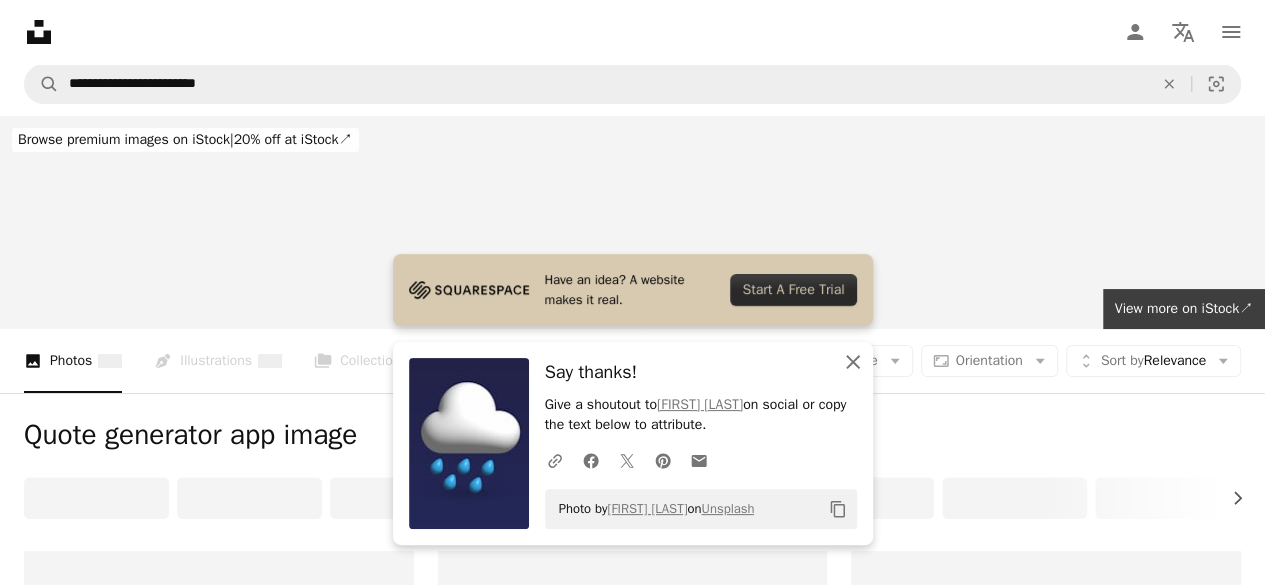 click on "An X shape" 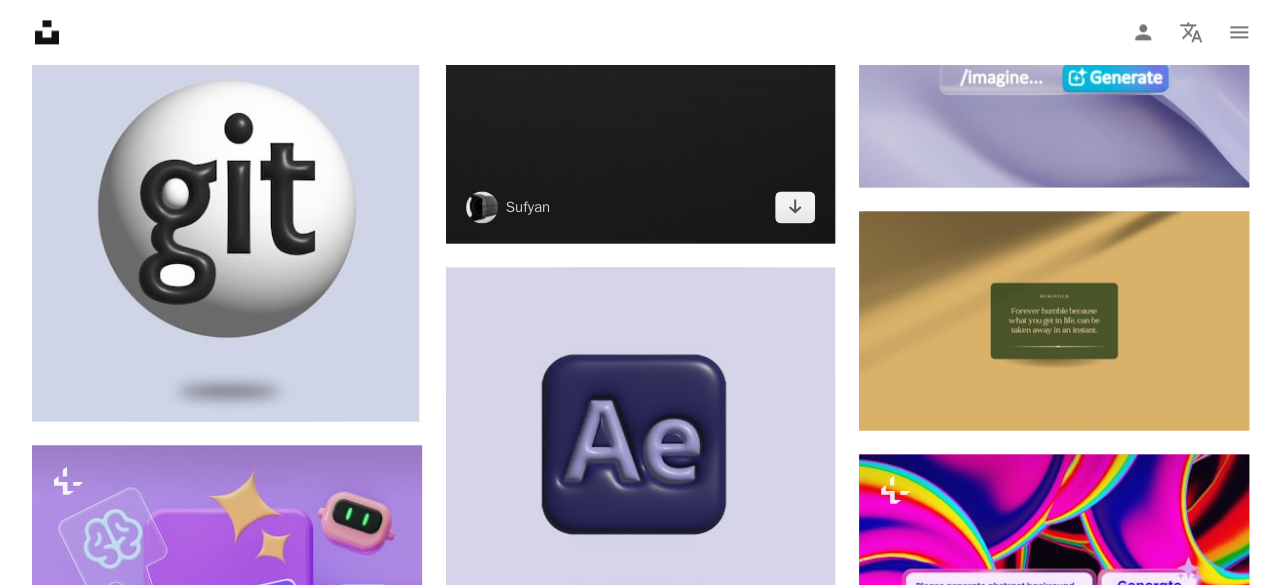 scroll, scrollTop: 1424, scrollLeft: 0, axis: vertical 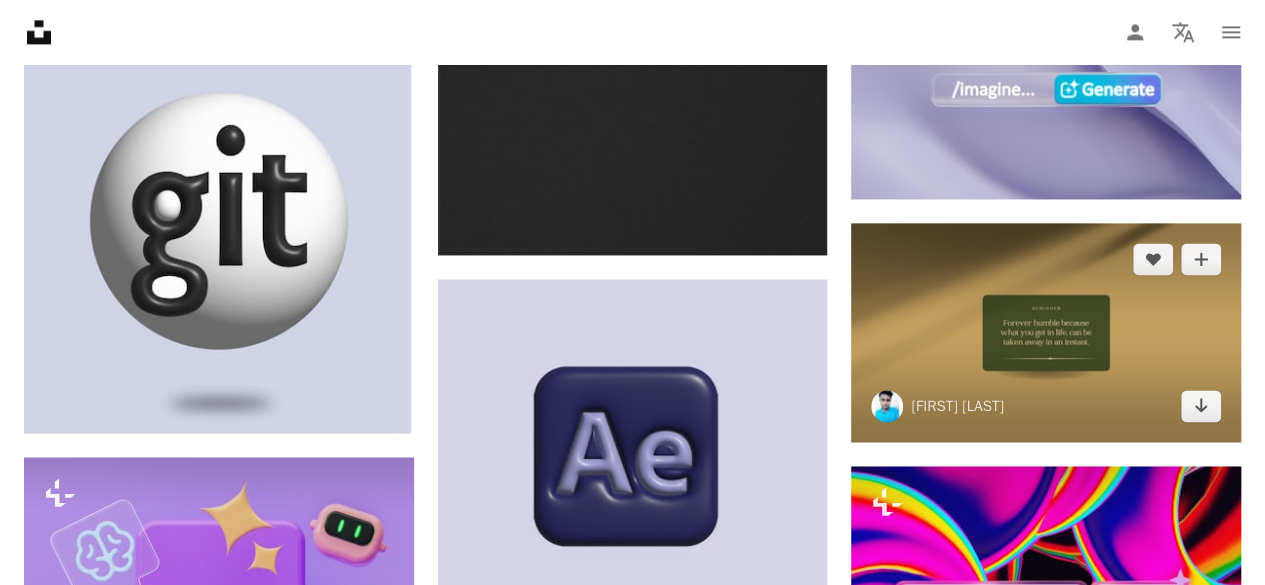 click at bounding box center (1046, 332) 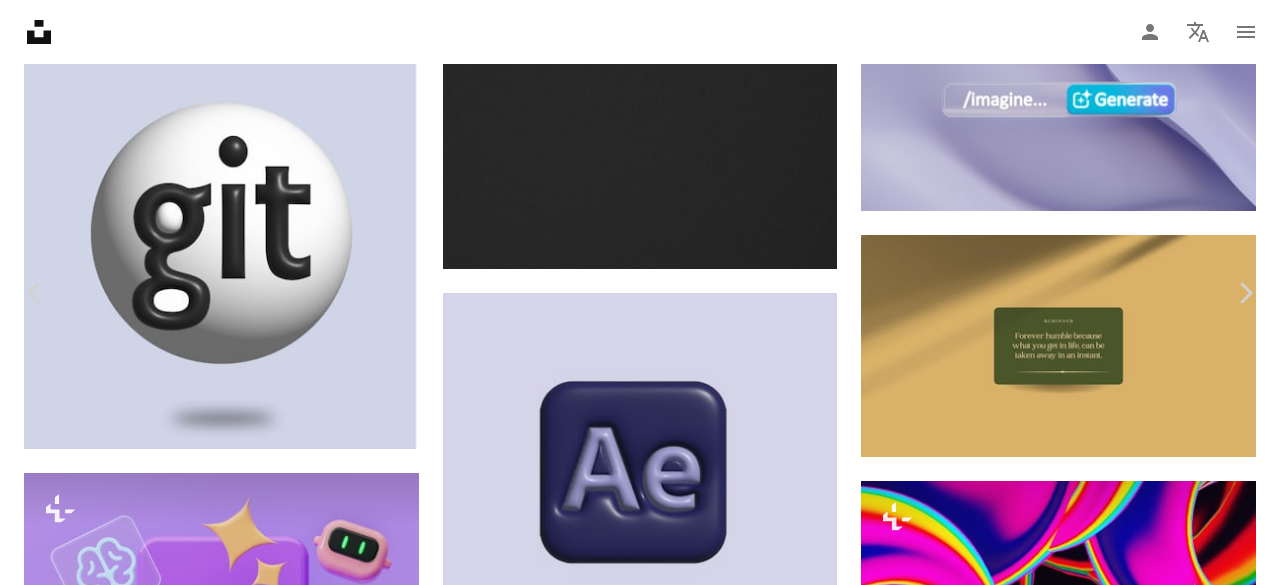 scroll, scrollTop: 38, scrollLeft: 0, axis: vertical 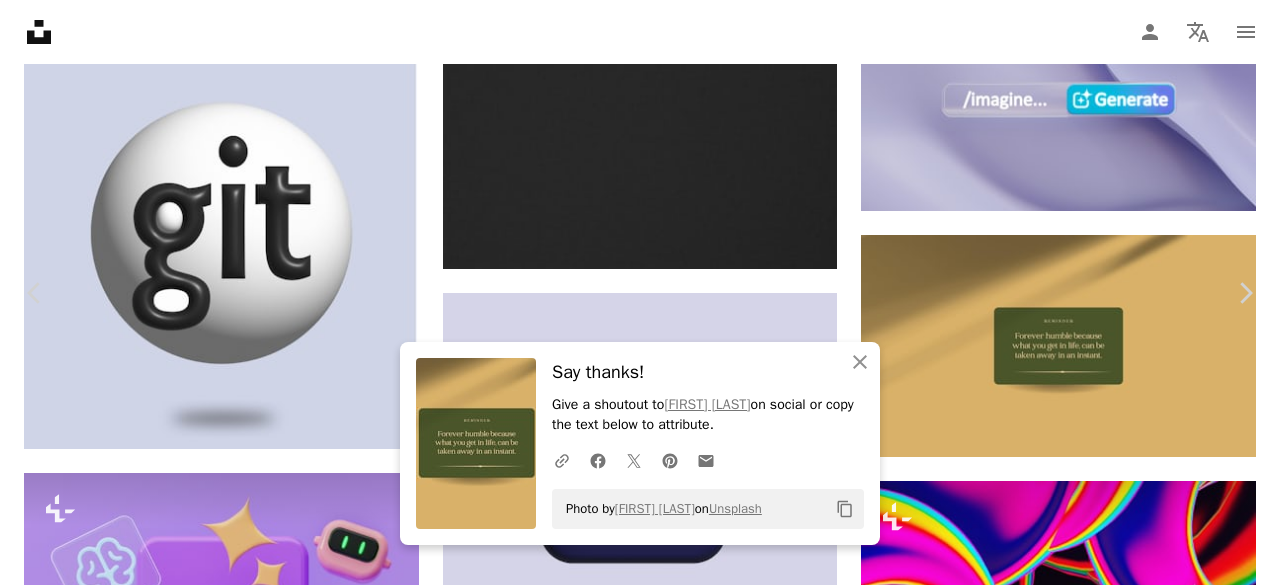 click on "Download free" at bounding box center (1081, 3086) 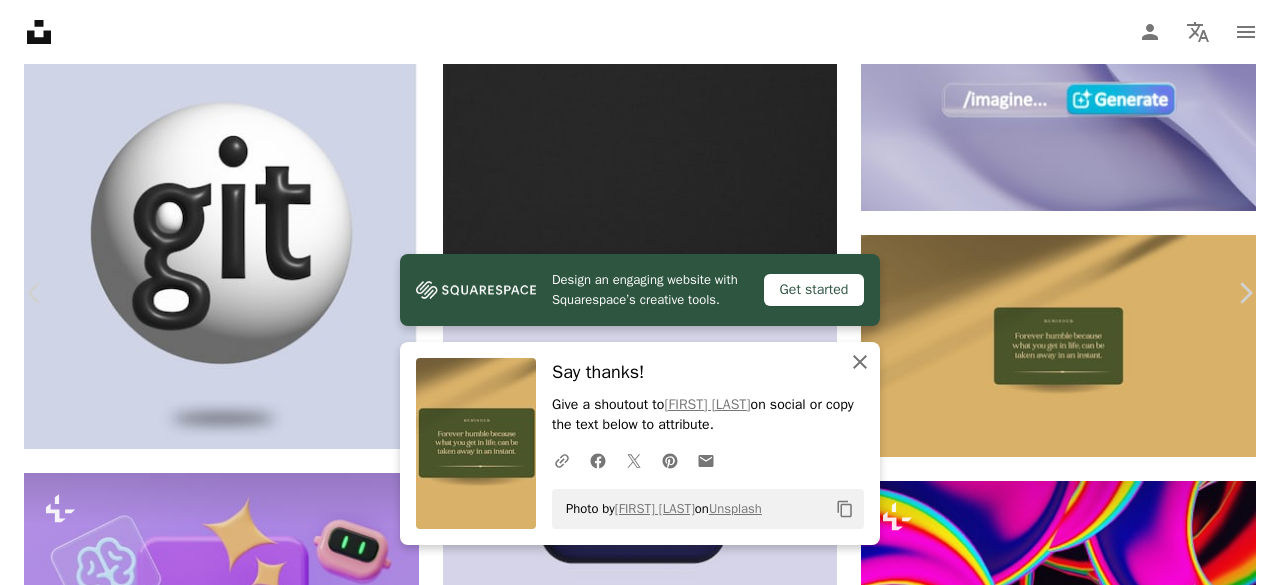 click on "An X shape" 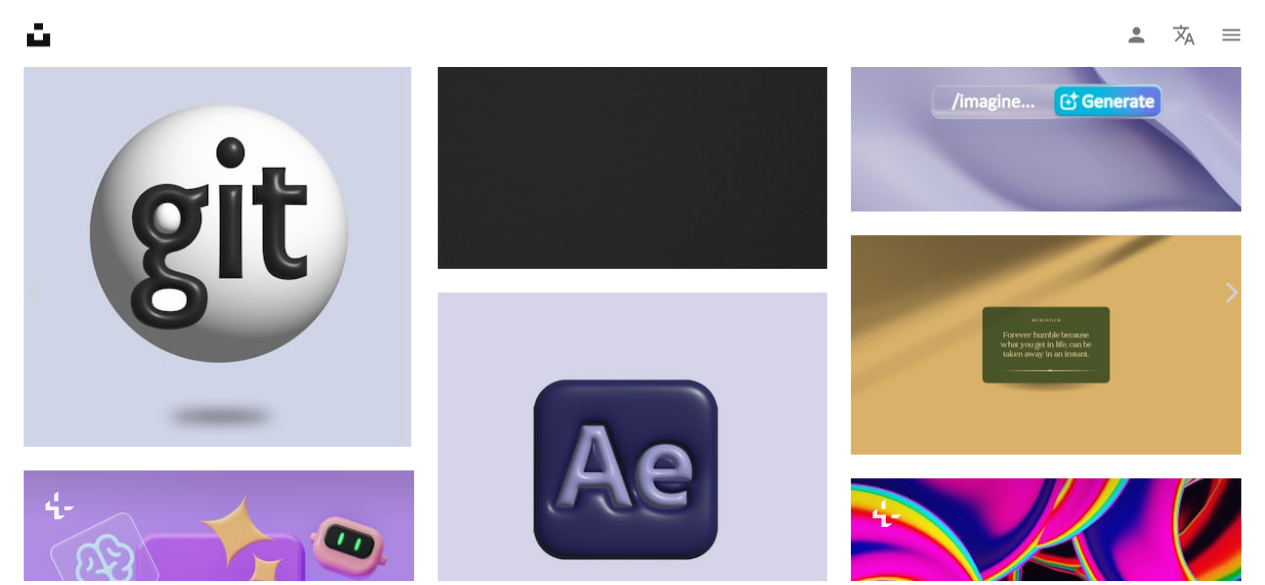 scroll, scrollTop: 0, scrollLeft: 0, axis: both 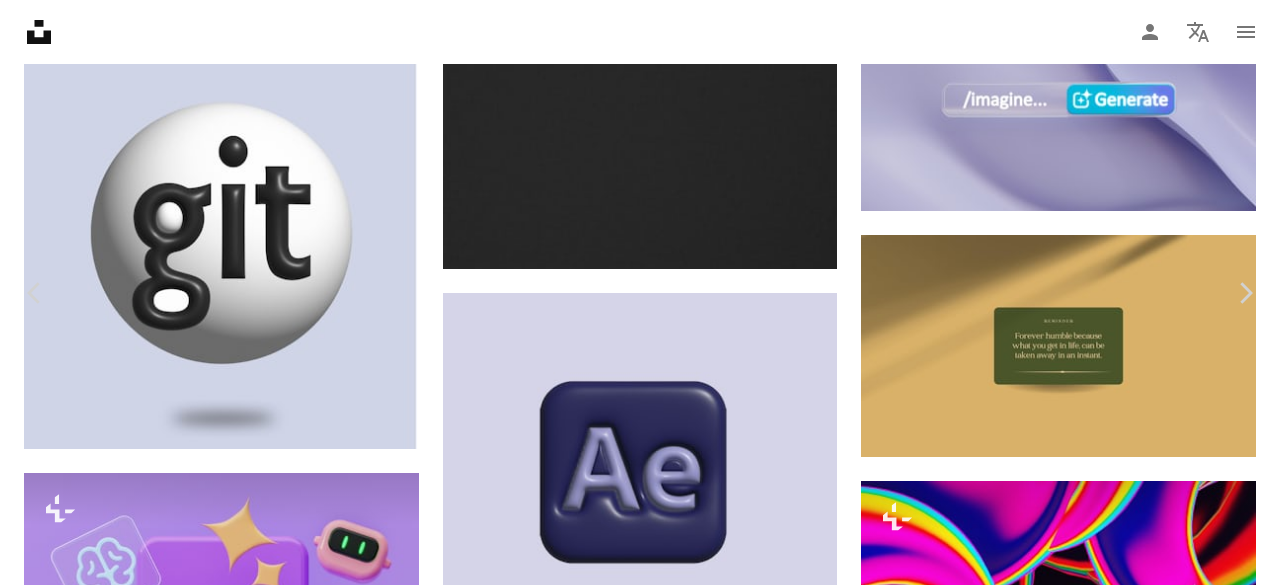 click on "An X shape" at bounding box center (20, 20) 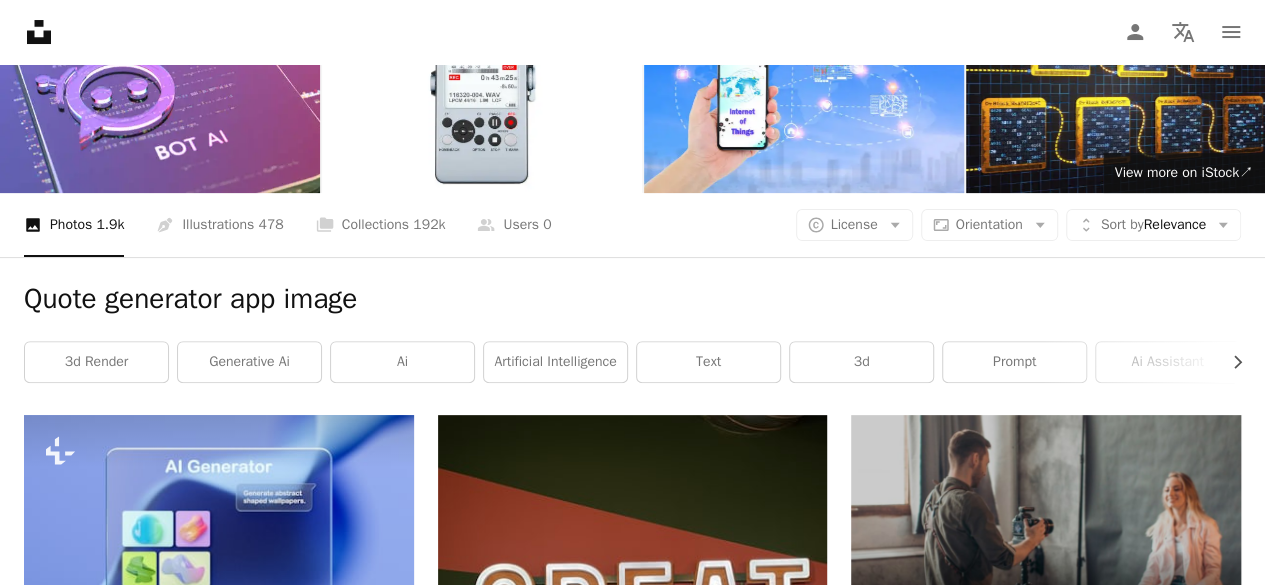 scroll, scrollTop: 0, scrollLeft: 0, axis: both 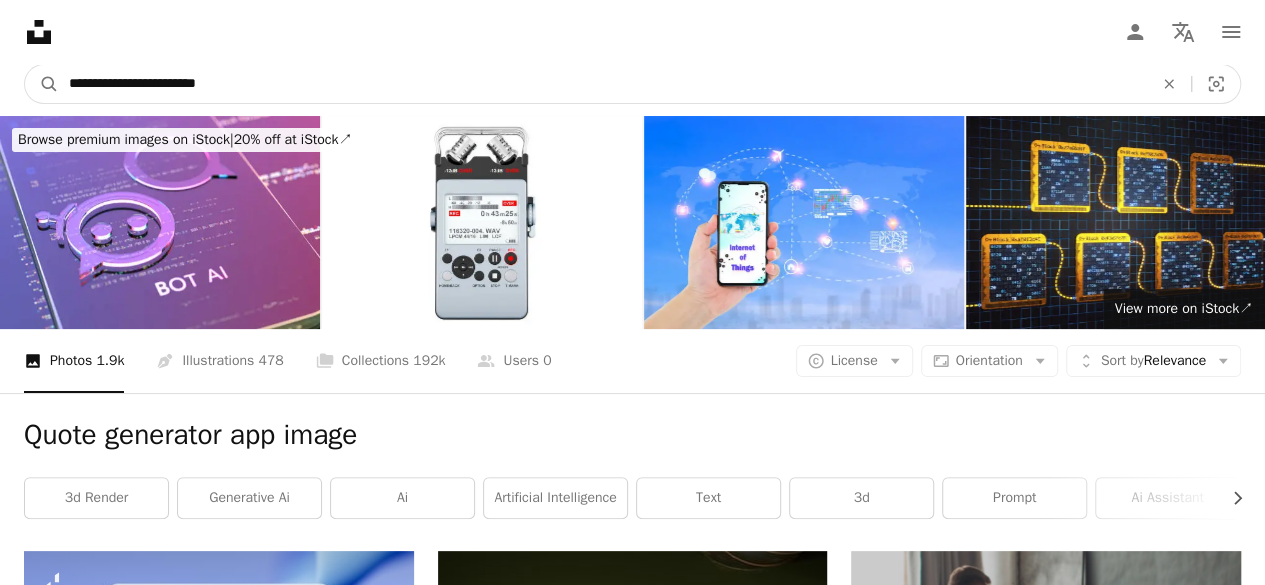 click on "**********" at bounding box center (603, 84) 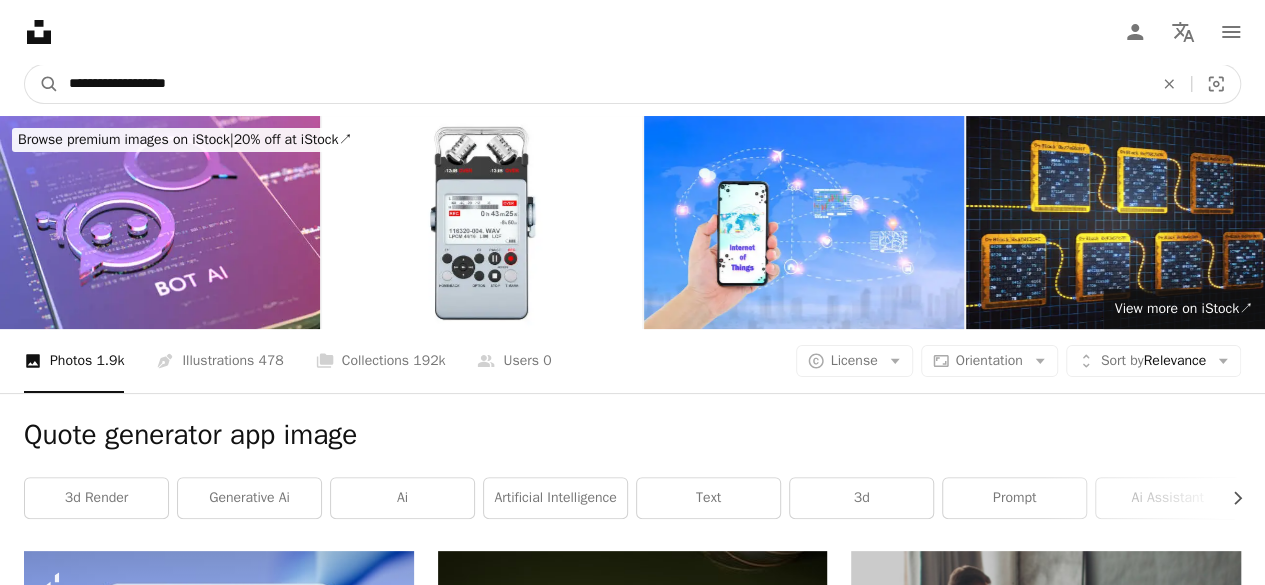 type on "**********" 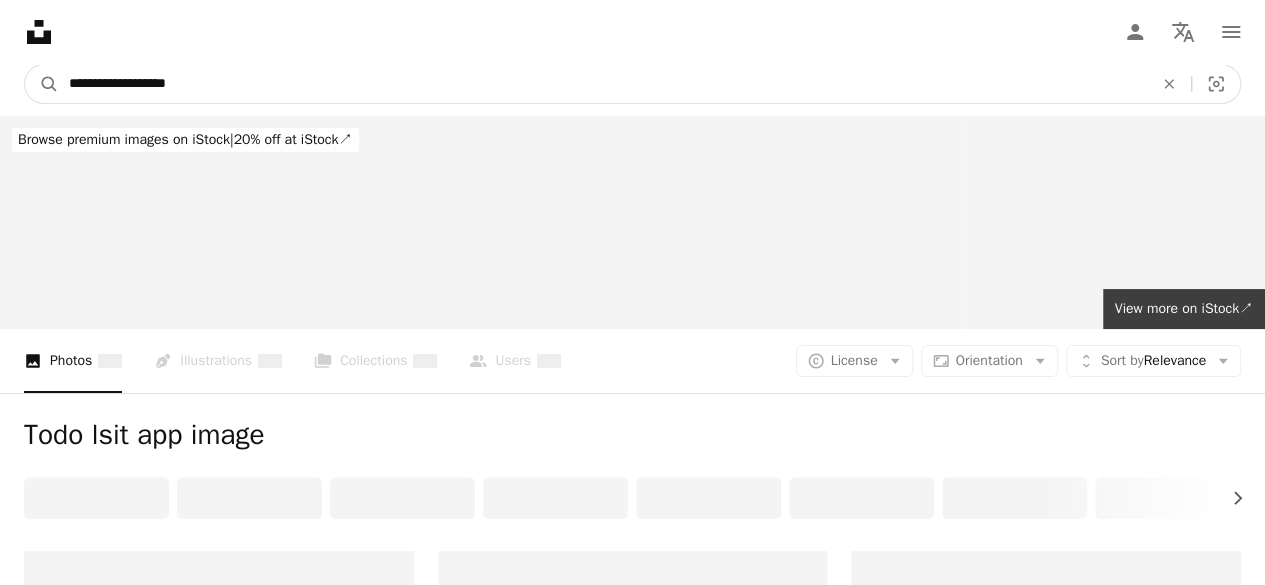 click on "**********" at bounding box center [603, 84] 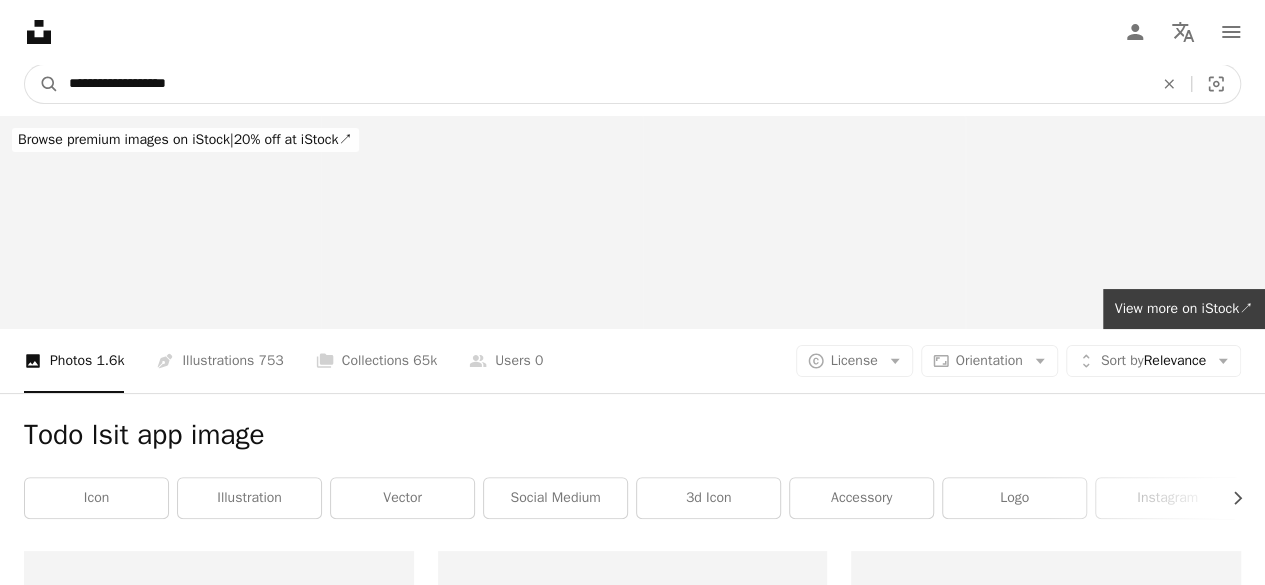 type on "**********" 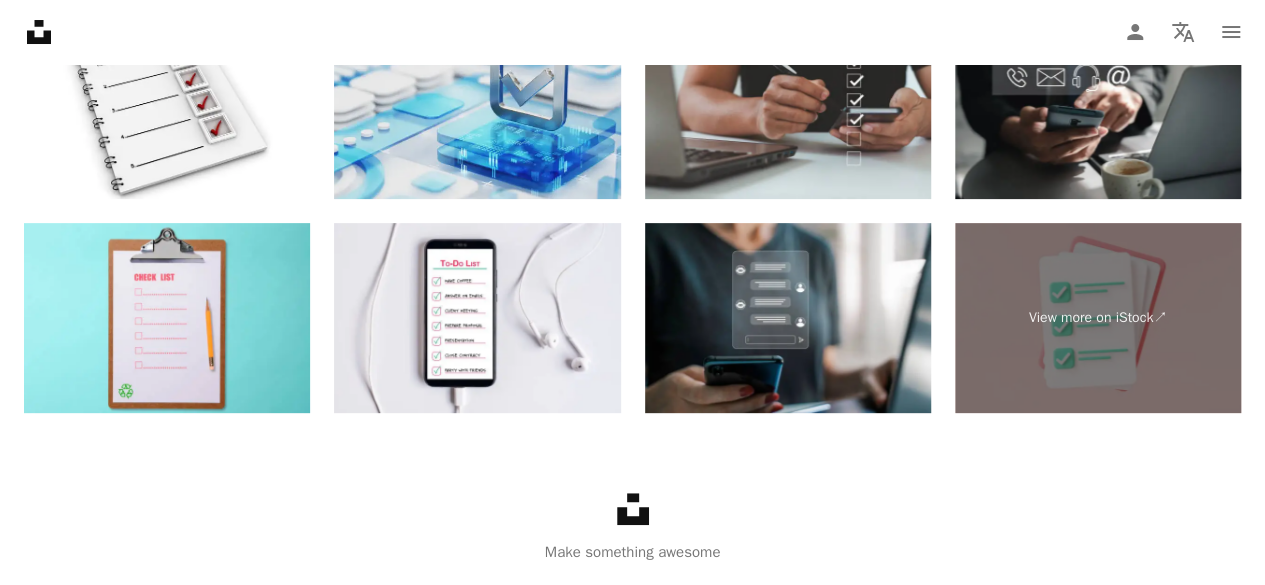 scroll, scrollTop: 3798, scrollLeft: 0, axis: vertical 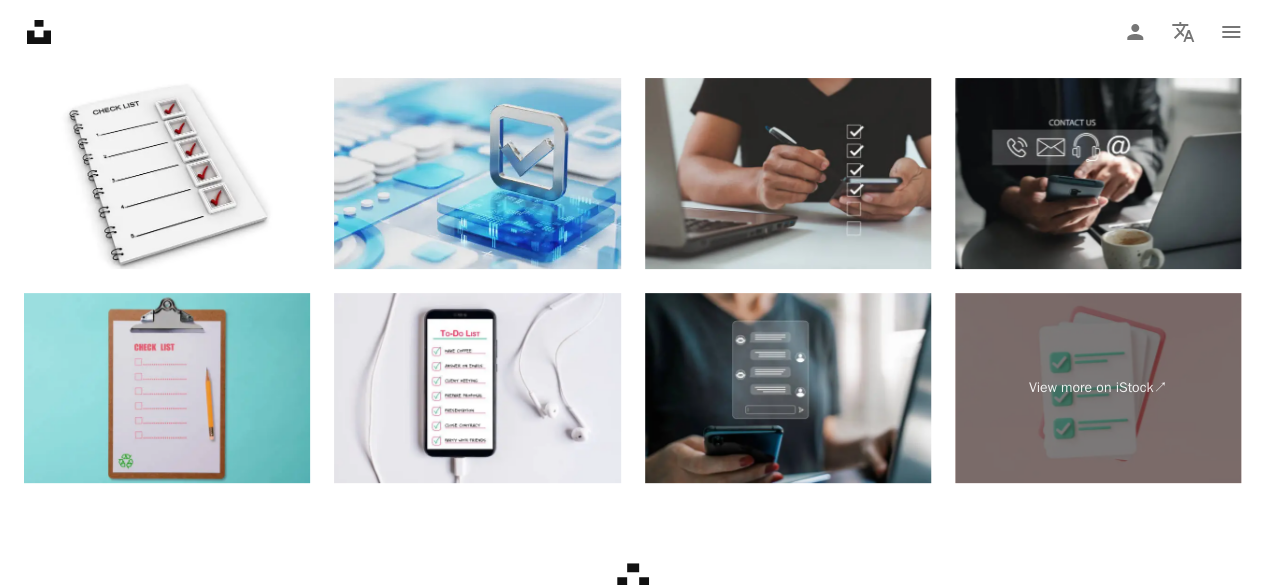 click at bounding box center (167, 388) 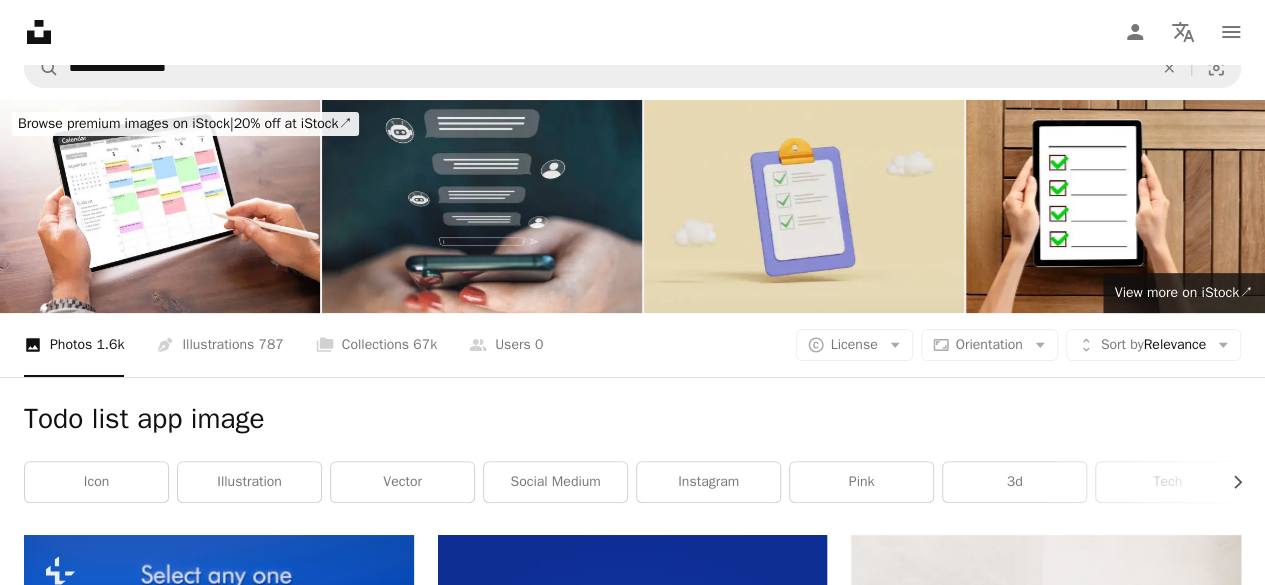 scroll, scrollTop: 0, scrollLeft: 0, axis: both 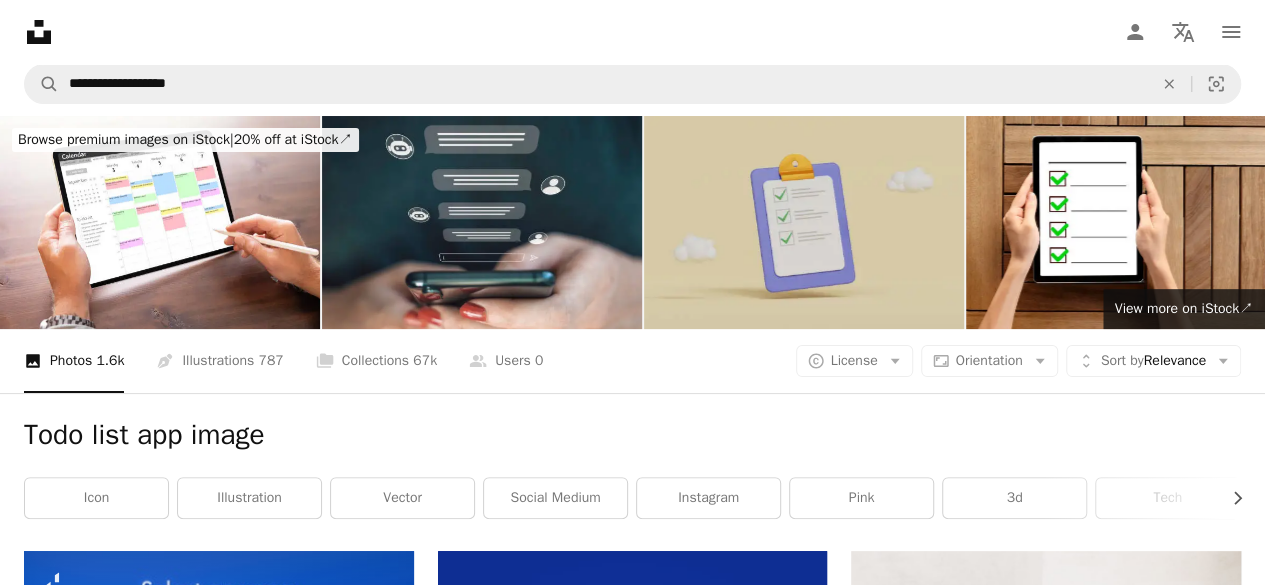 click at bounding box center (804, 222) 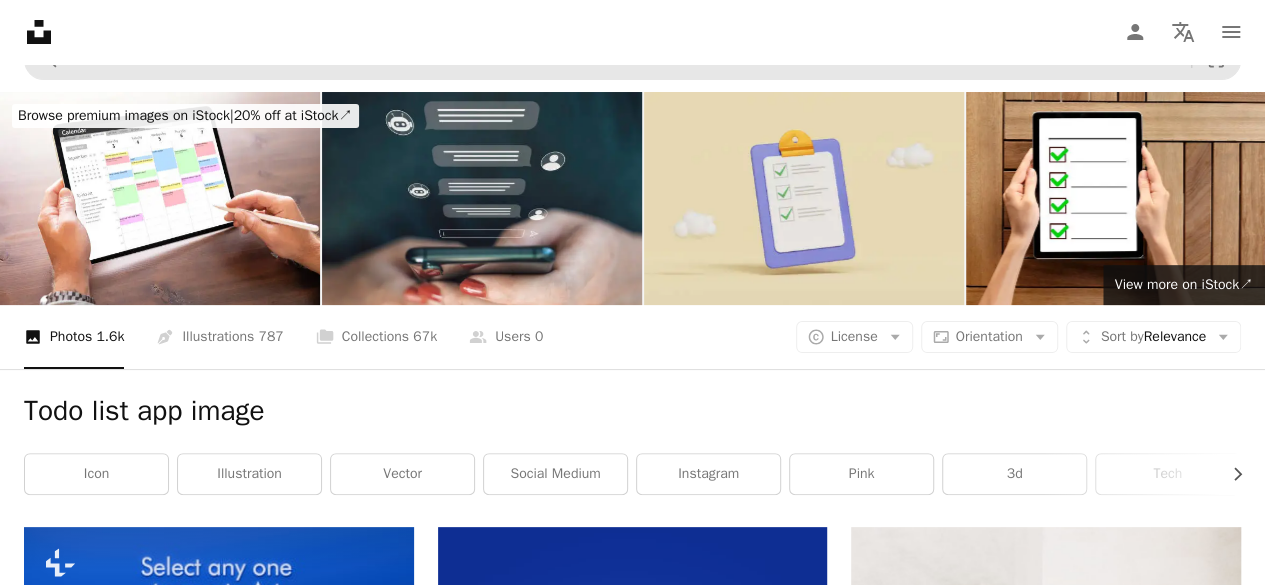 scroll, scrollTop: 0, scrollLeft: 0, axis: both 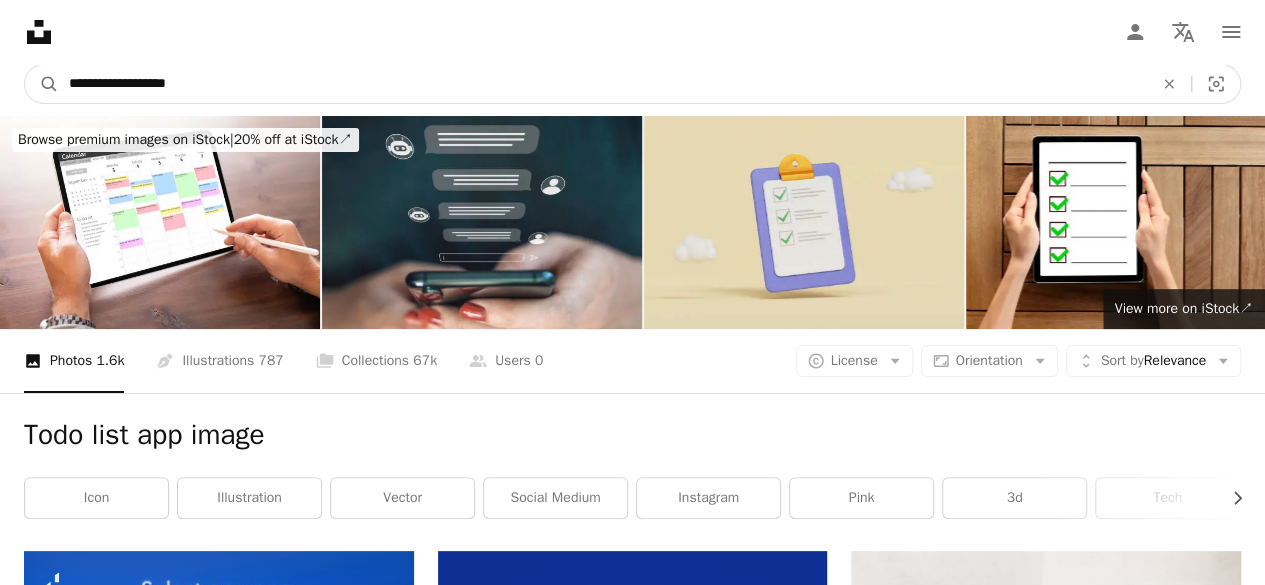 click on "**********" at bounding box center (603, 84) 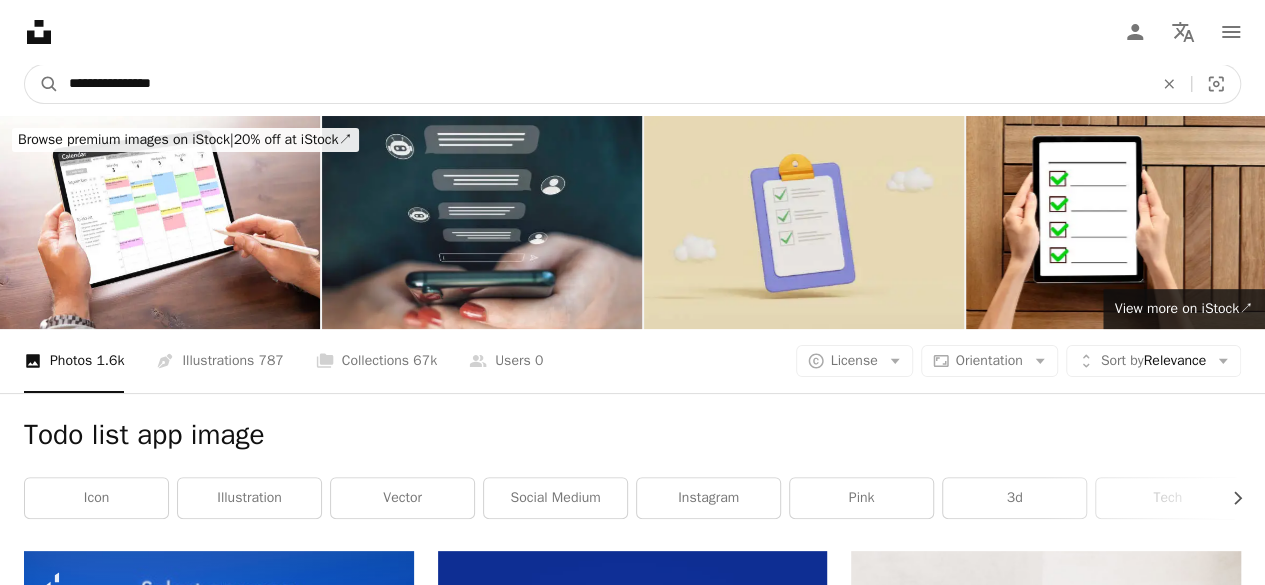 type on "**********" 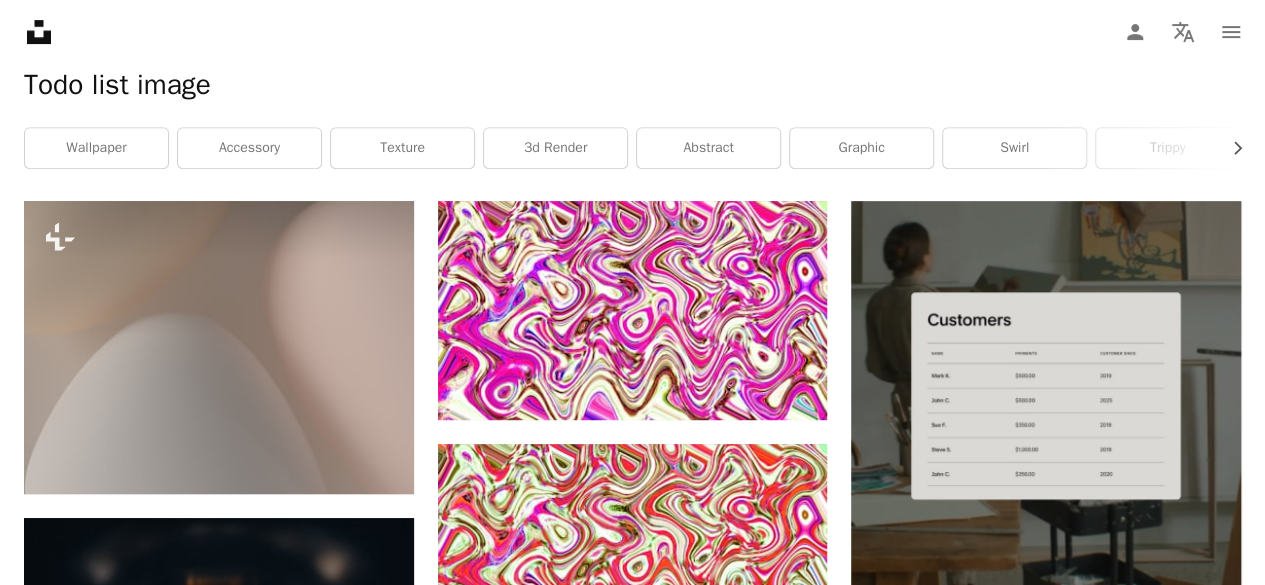 scroll, scrollTop: 352, scrollLeft: 0, axis: vertical 